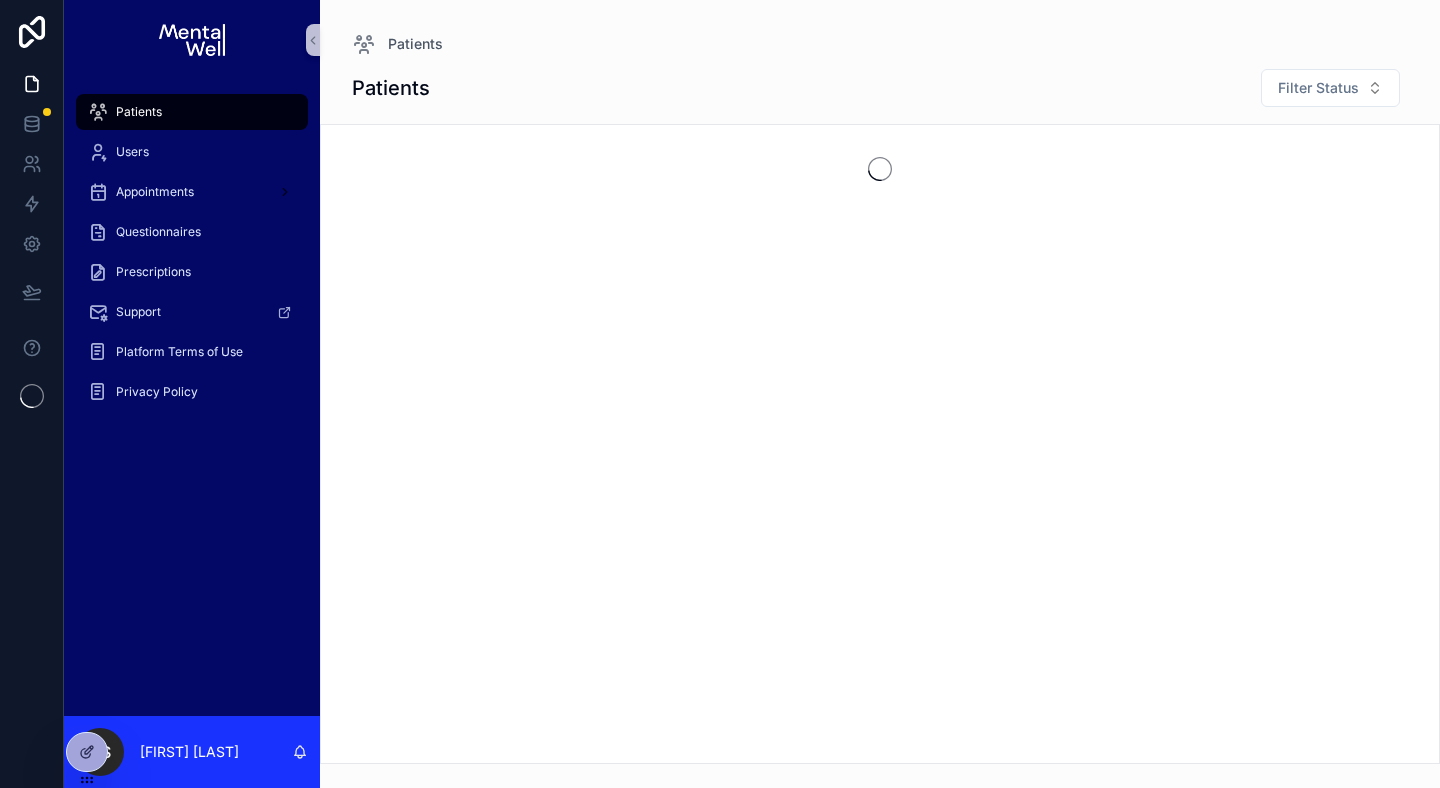 scroll, scrollTop: 0, scrollLeft: 0, axis: both 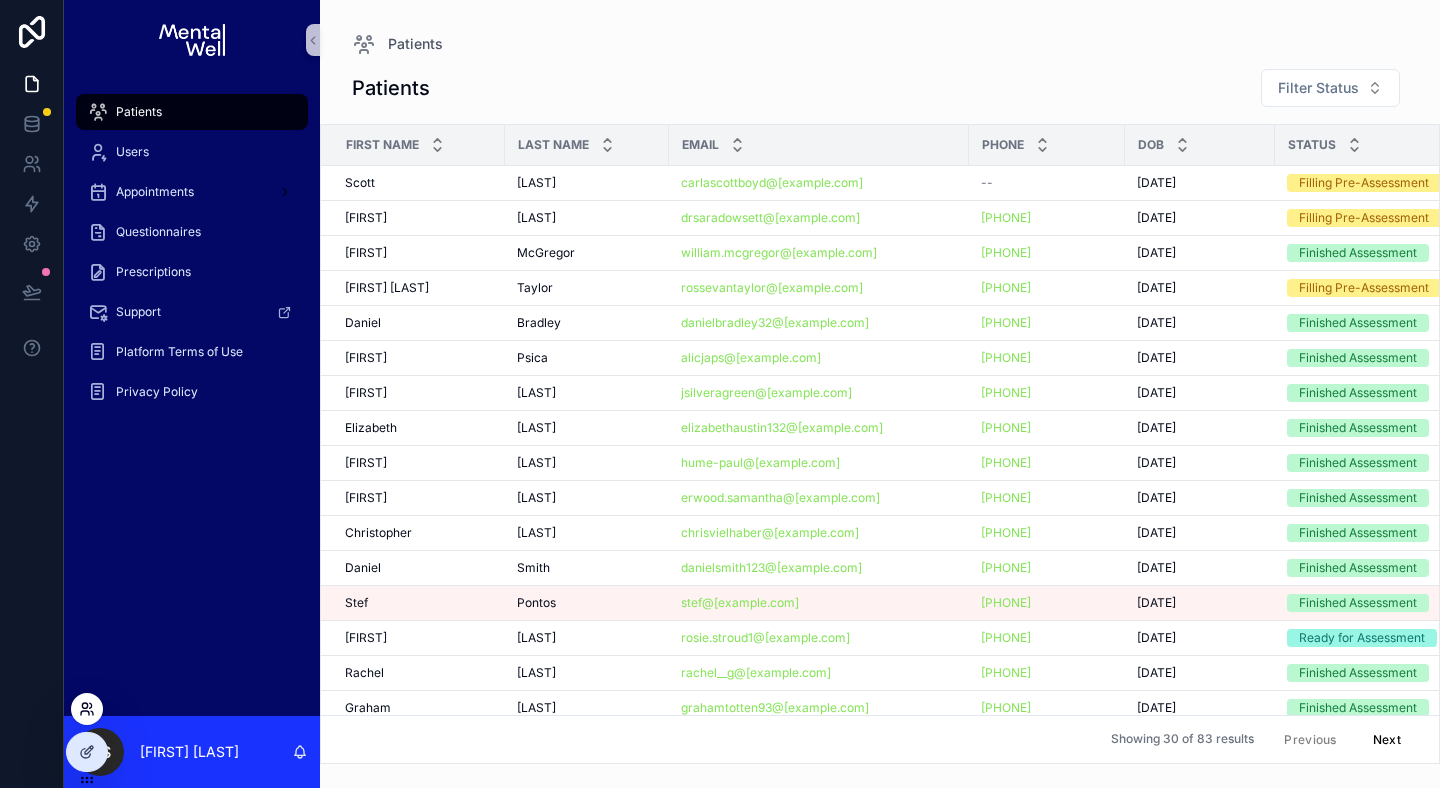 click 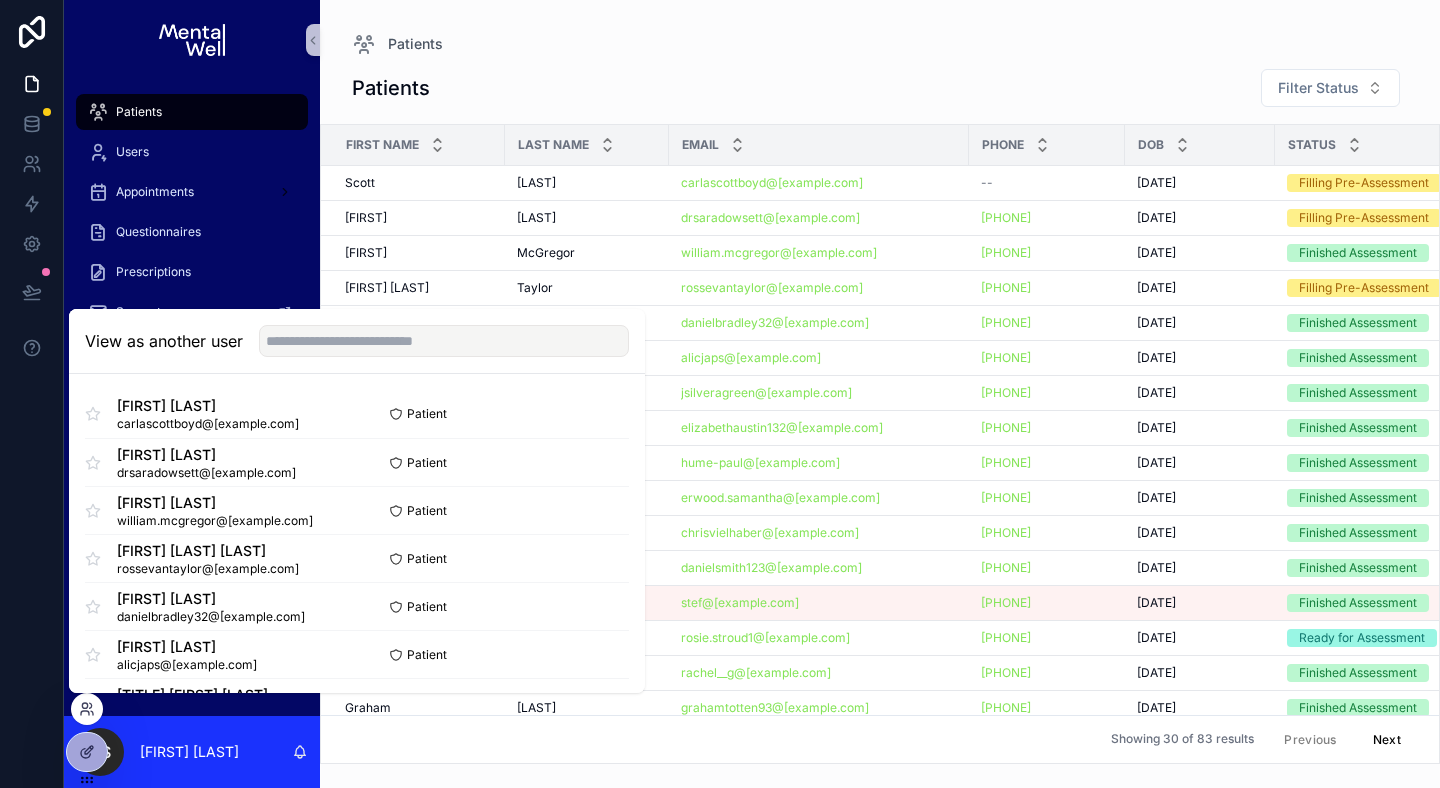 click on "View as another user" at bounding box center [357, 341] 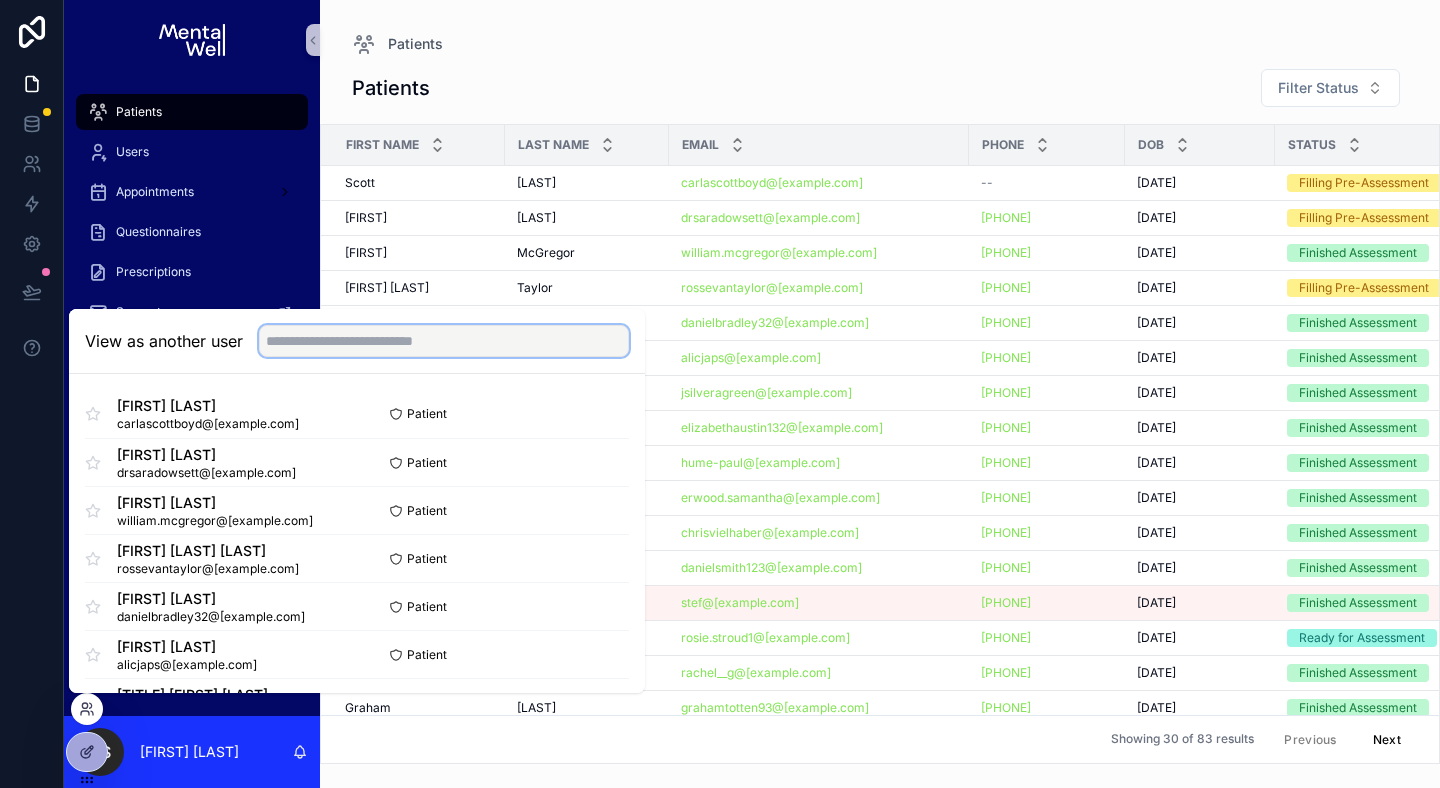 click at bounding box center (444, 341) 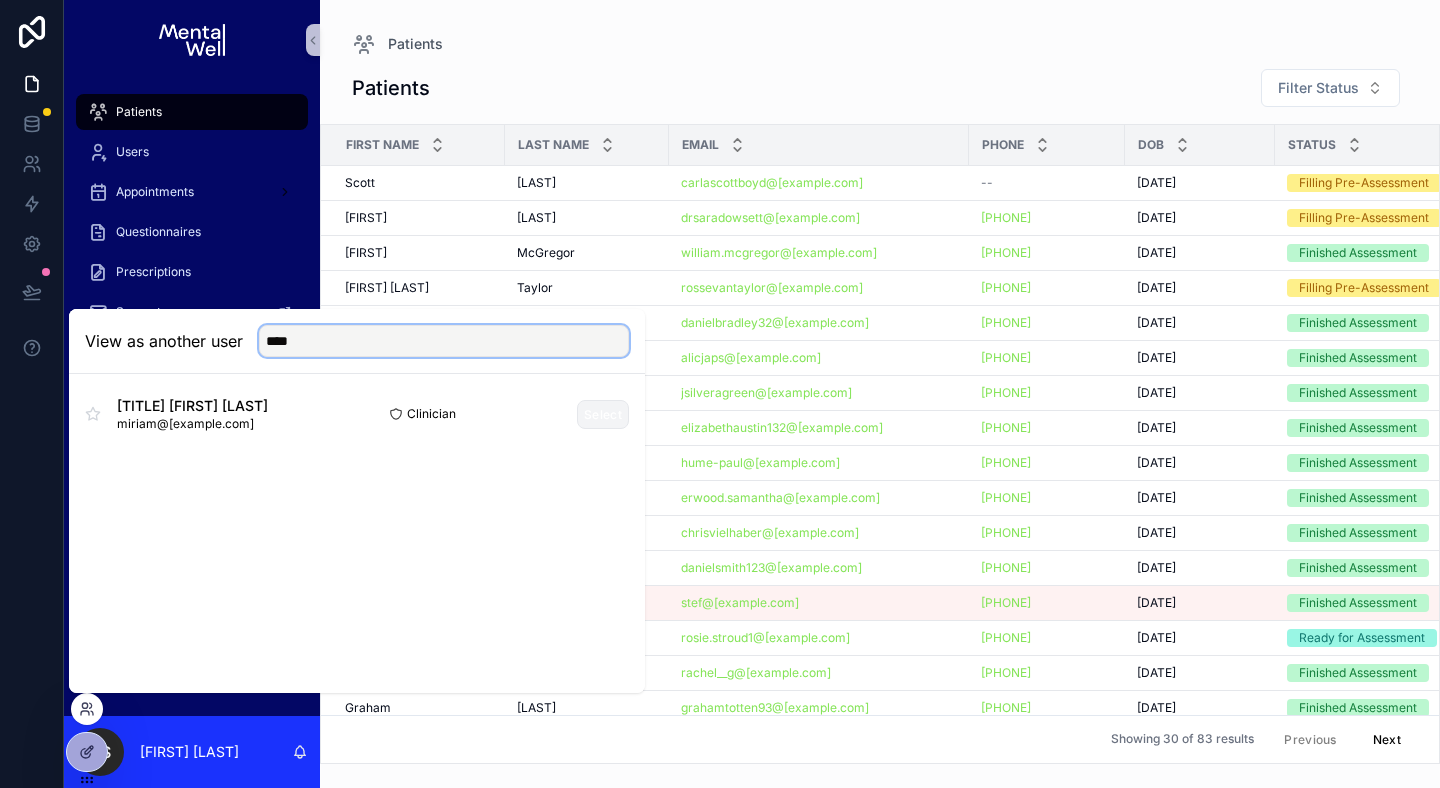 type on "****" 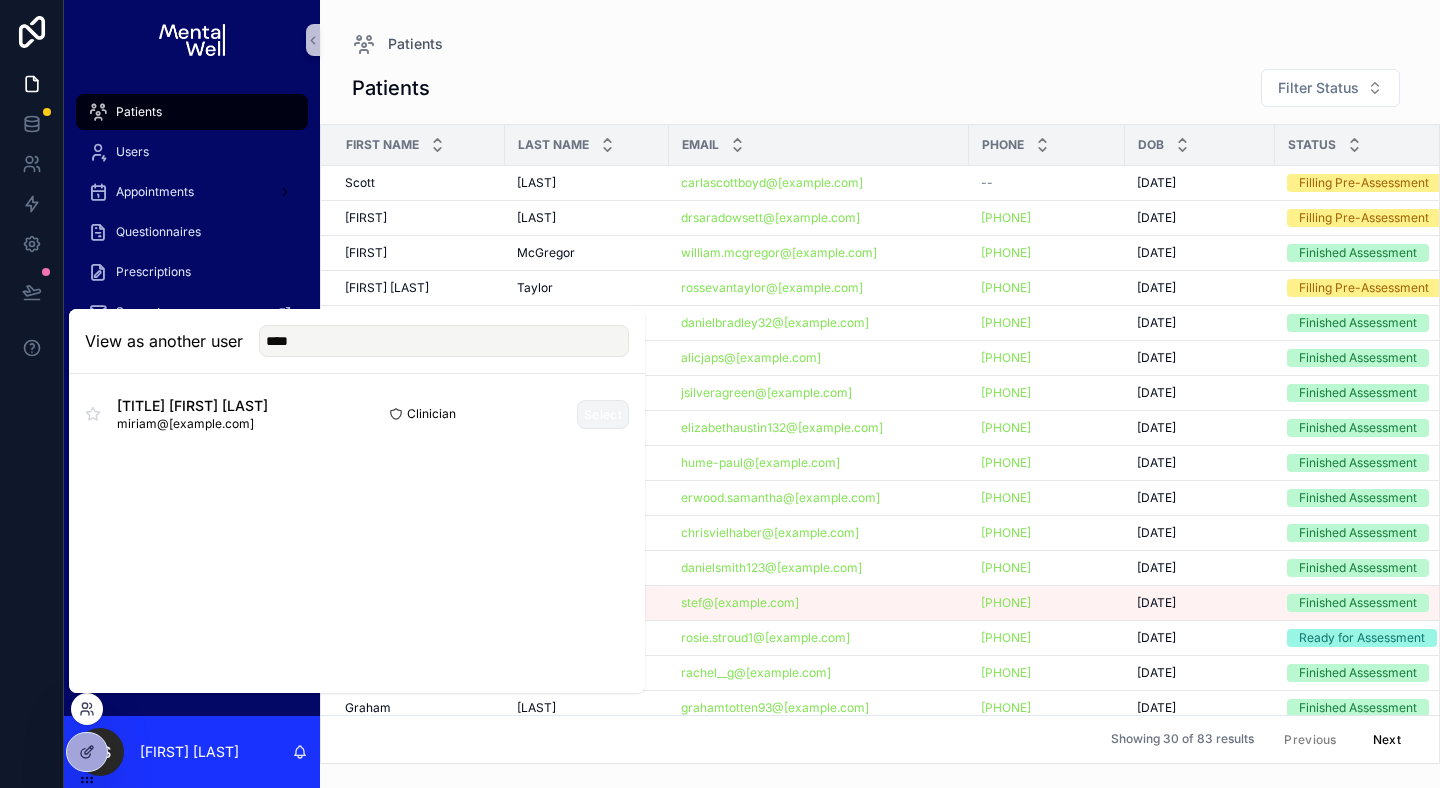 click on "Select" at bounding box center [603, 414] 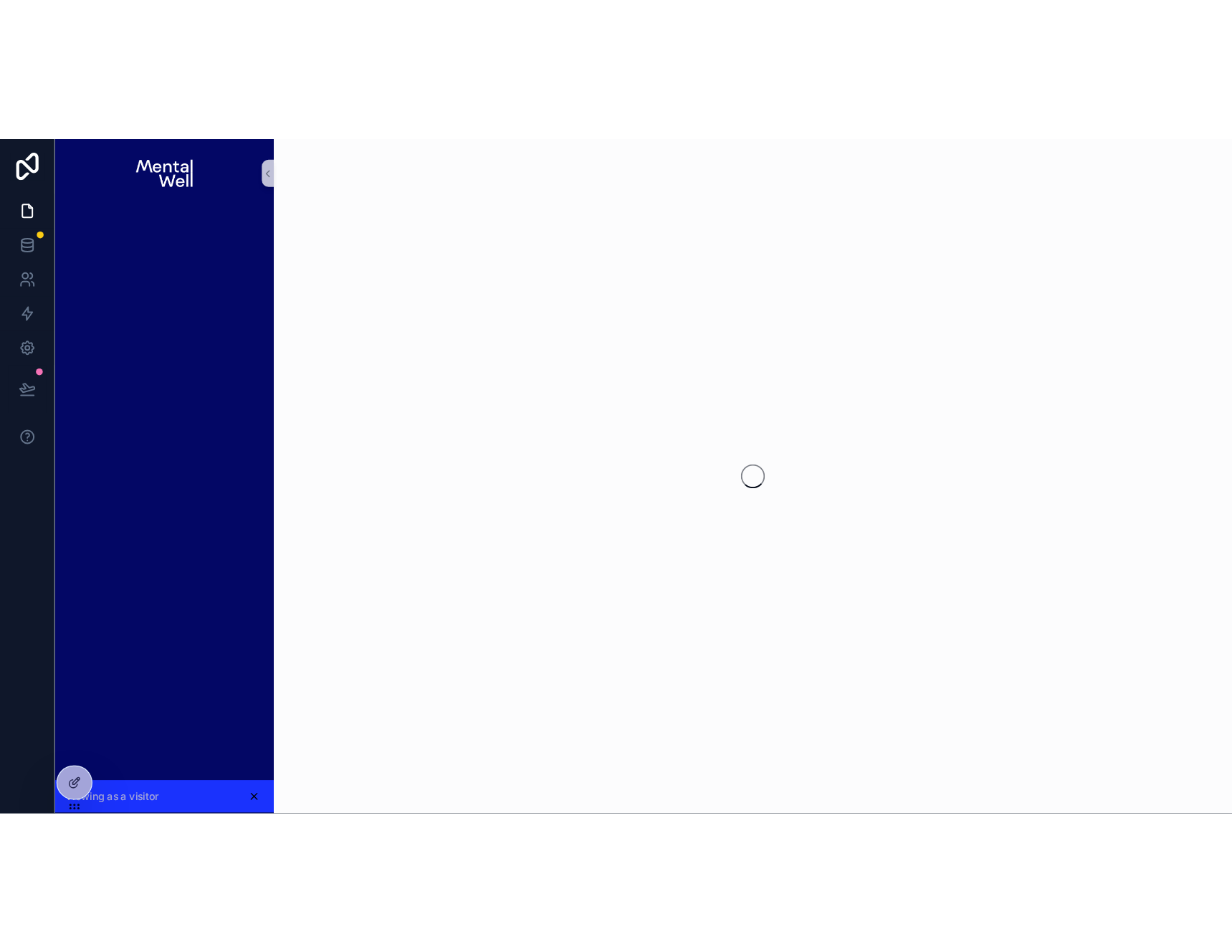 scroll, scrollTop: 0, scrollLeft: 0, axis: both 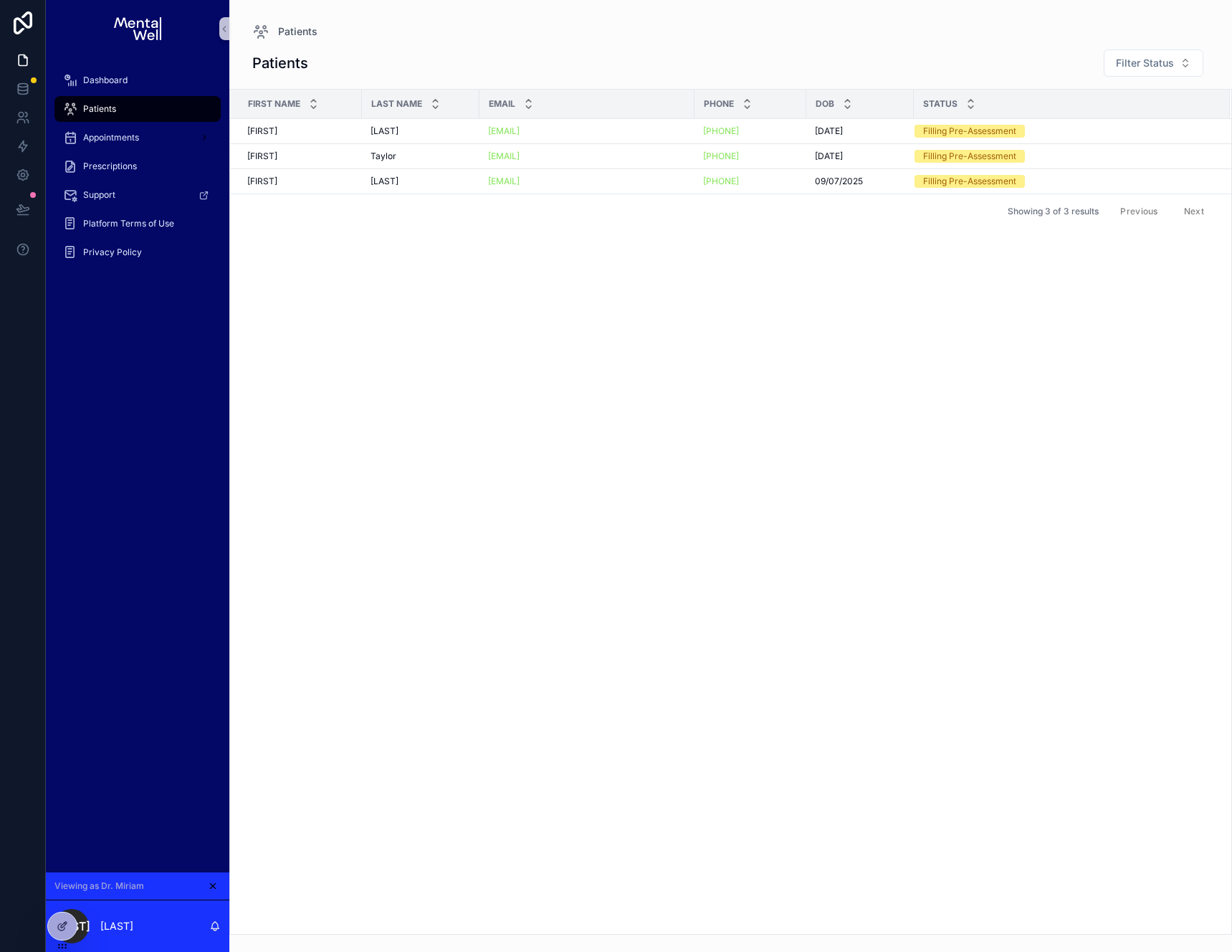 click on "First Name Last Name Email Phone DOB Status [FIRST] [LAST] [LAST] [EMAIL] [PHONE] [DATE] [DATE] Filling Pre-Assessment [FIRST] [FIRST] [LAST] [LAST] [EMAIL] [PHONE] [DATE] [DATE] Filling Pre-Assessment [FIRST] [FIRST] [LAST] [LAST] [EMAIL] [PHONE] [DATE] [DATE] Filling Pre-Assessment Showing 3 of 3 results Previous Next" at bounding box center (730, 512) 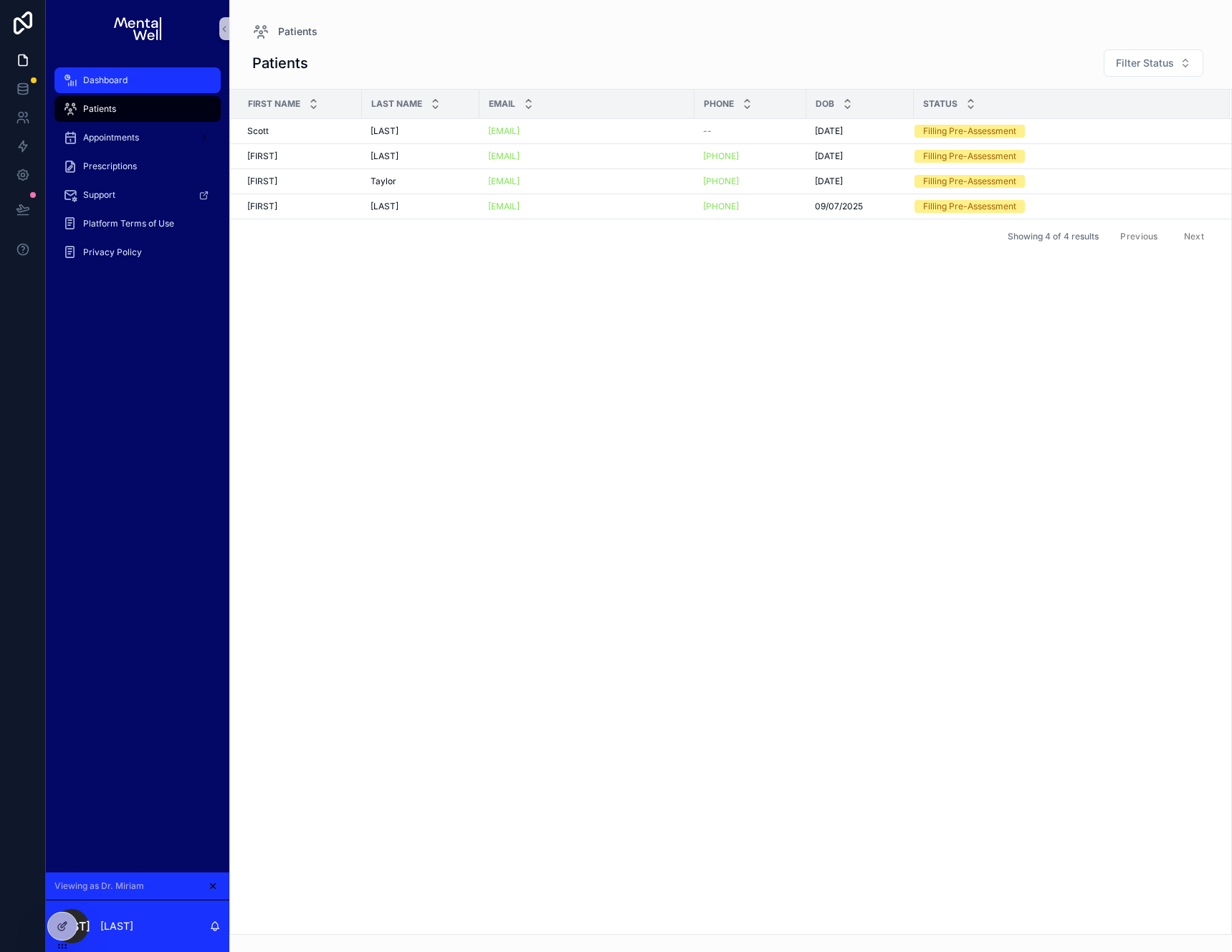 click on "Dashboard" at bounding box center (138, 80) 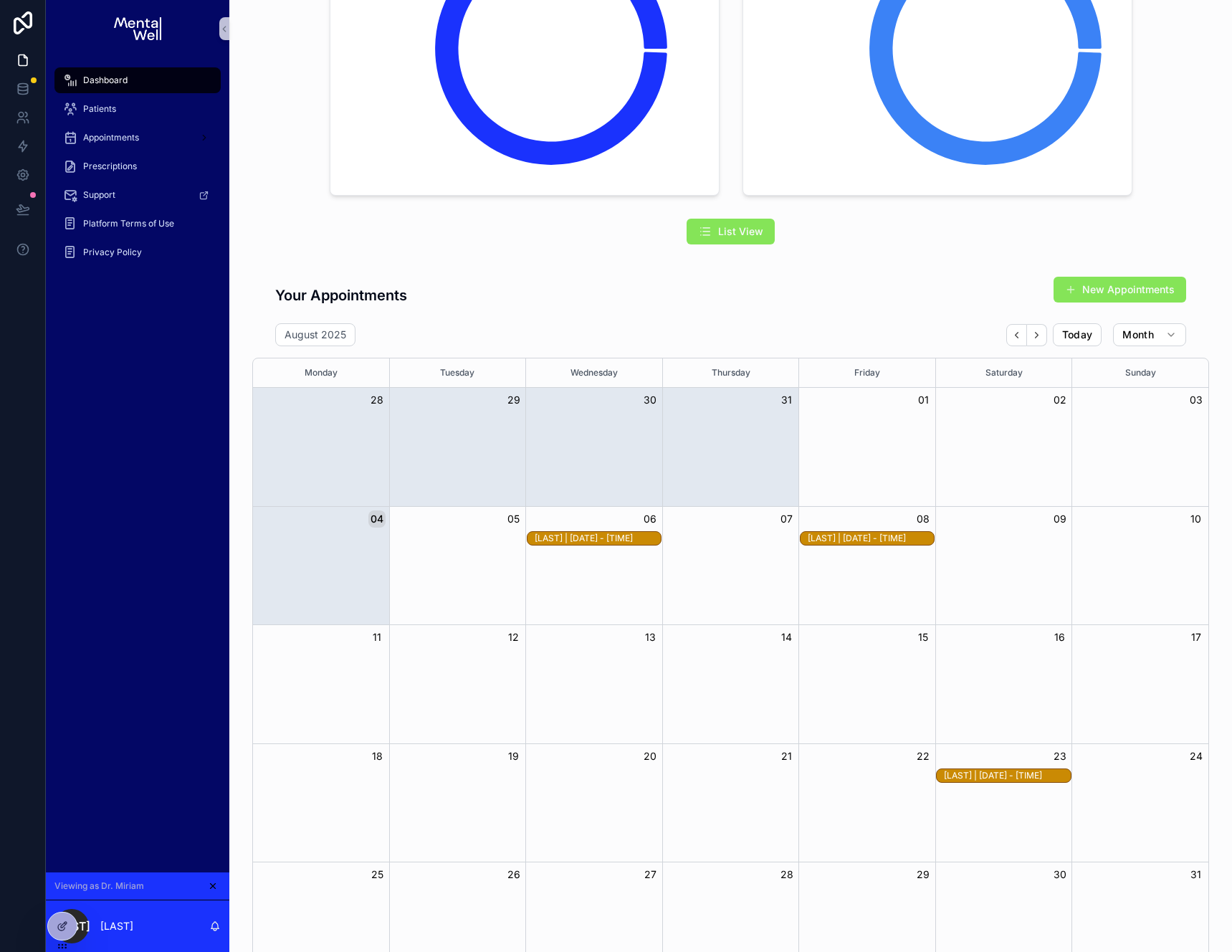 scroll, scrollTop: 292, scrollLeft: 0, axis: vertical 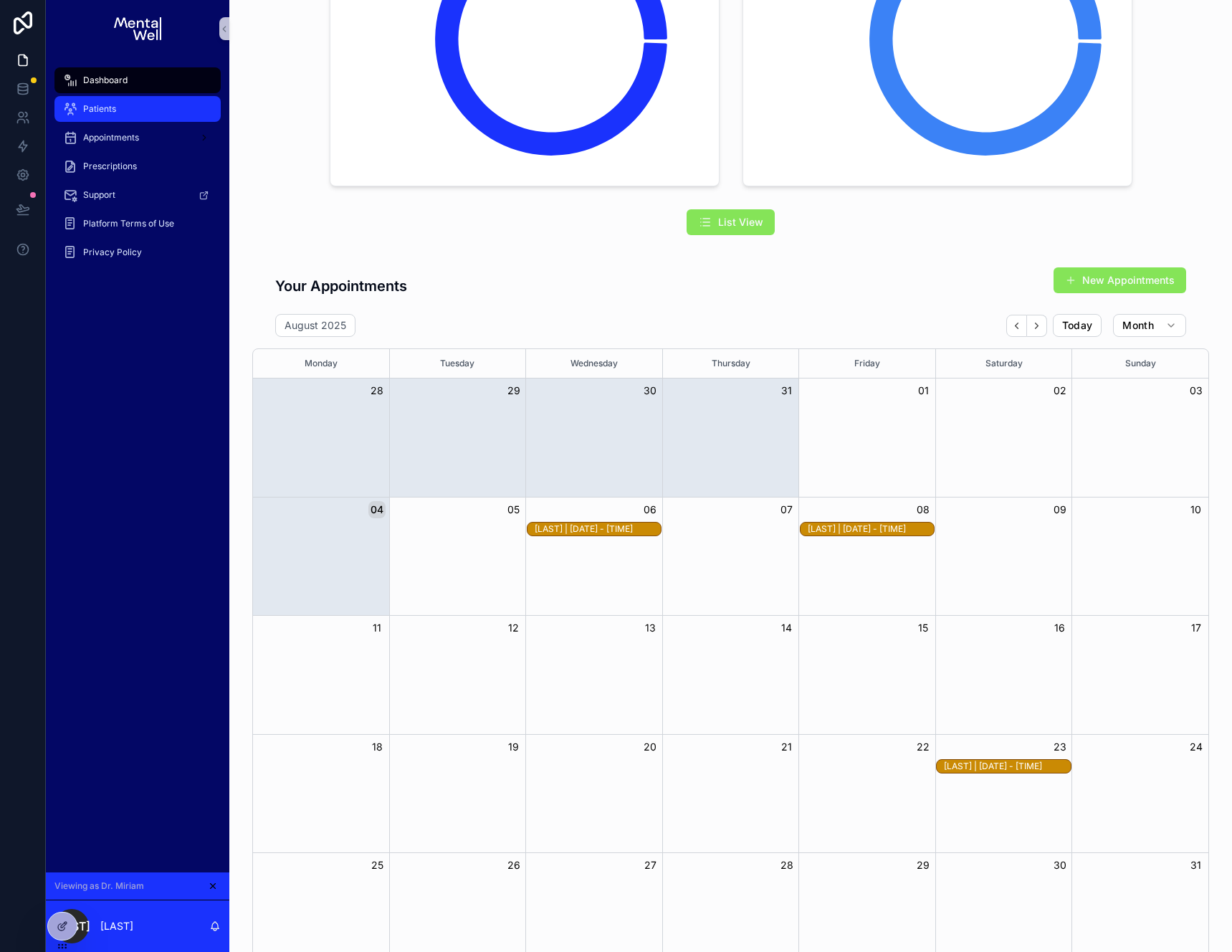 click on "Patients" at bounding box center [138, 109] 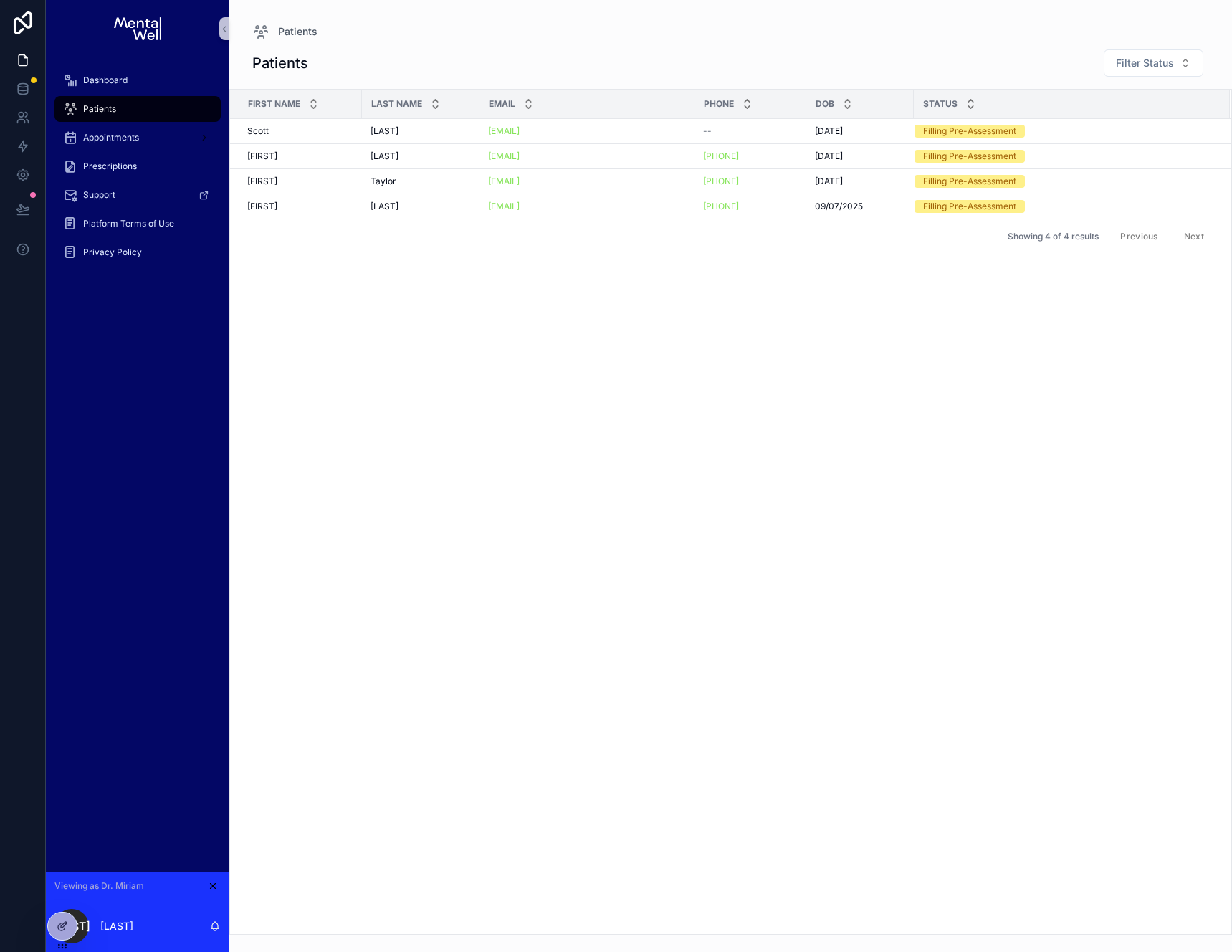 scroll, scrollTop: 0, scrollLeft: 0, axis: both 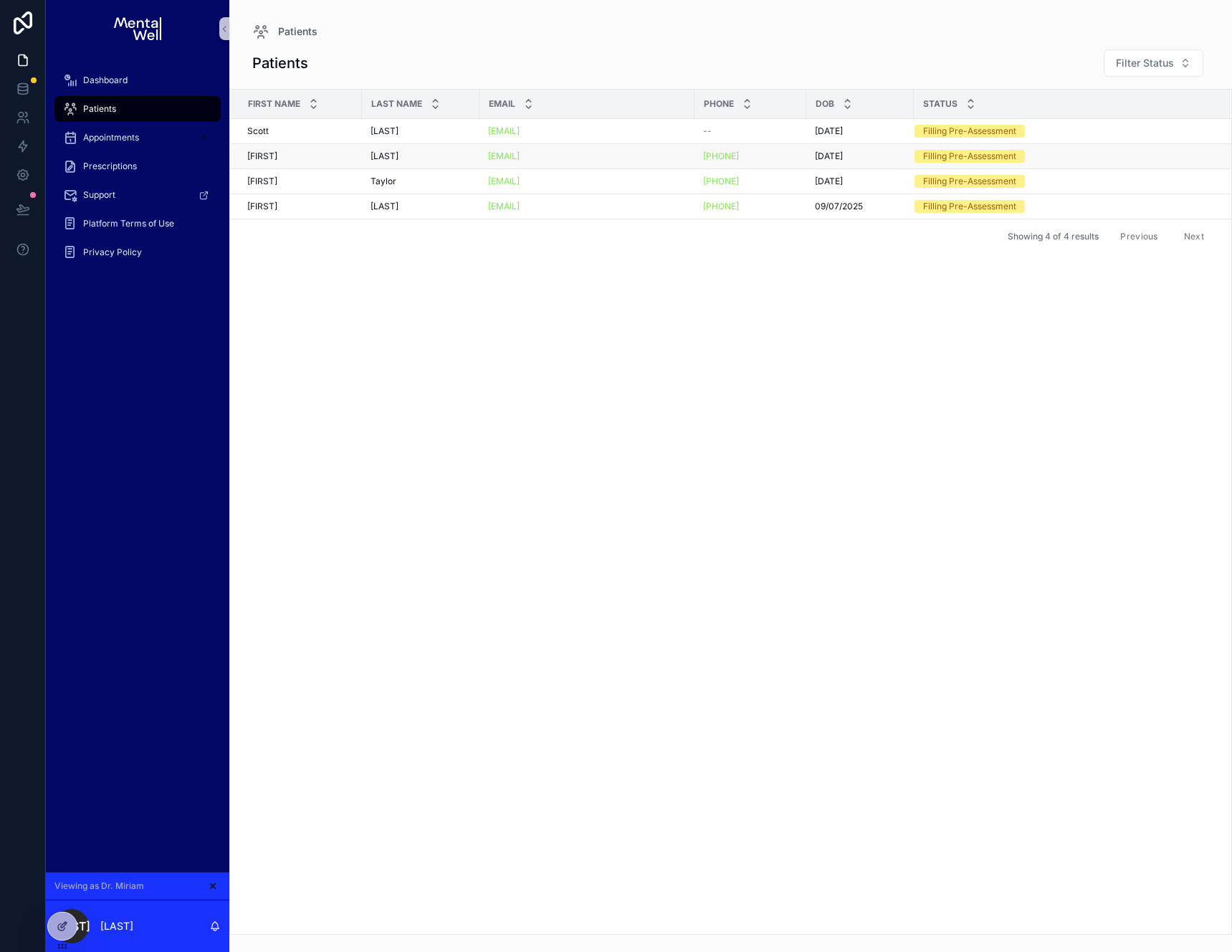click on "[FIRST] [LAST]" at bounding box center (300, 156) 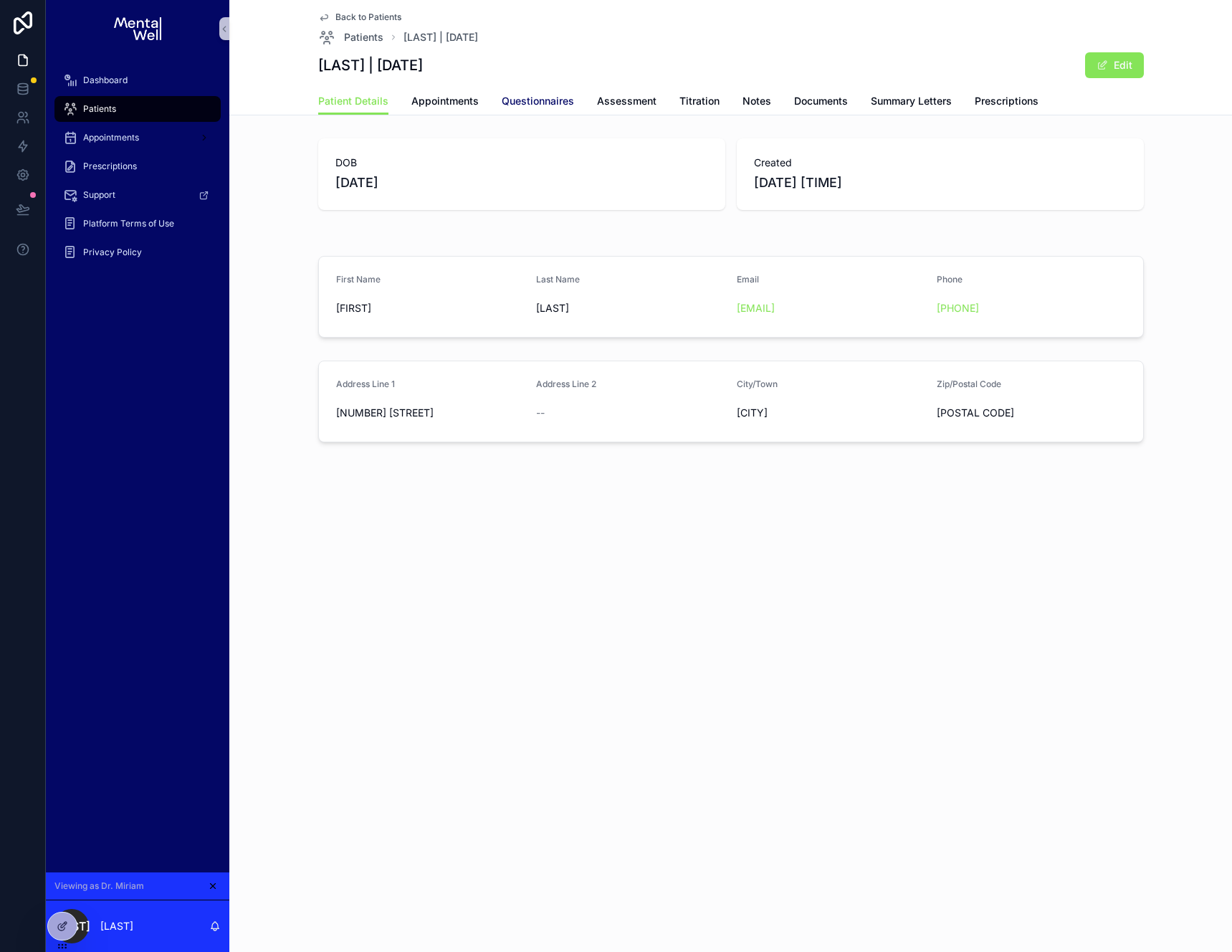 click on "Questionnaires" at bounding box center (538, 101) 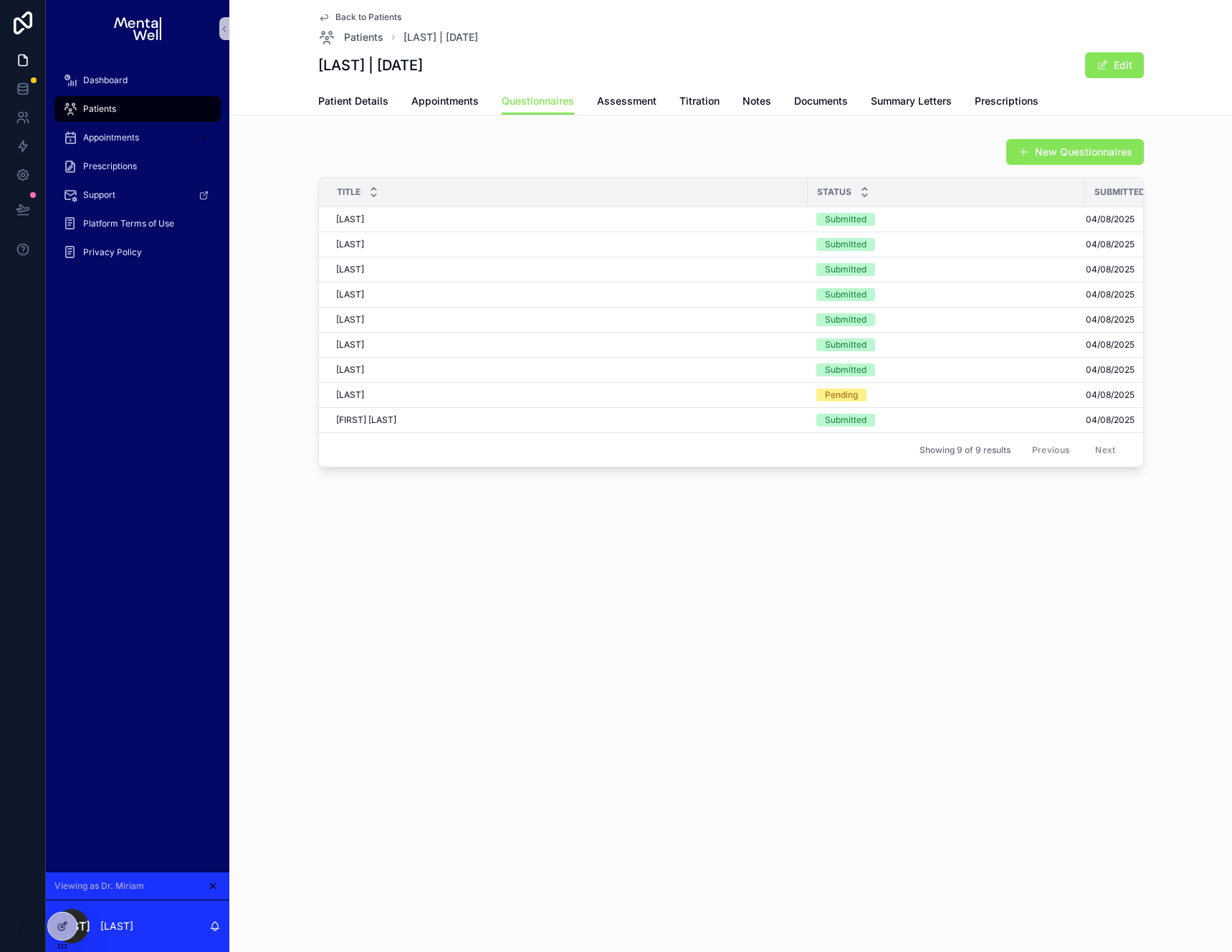 click on "Back to Patients Patients [LAST] | [DATE] [LAST] | [DATE] Edit" at bounding box center [731, 44] 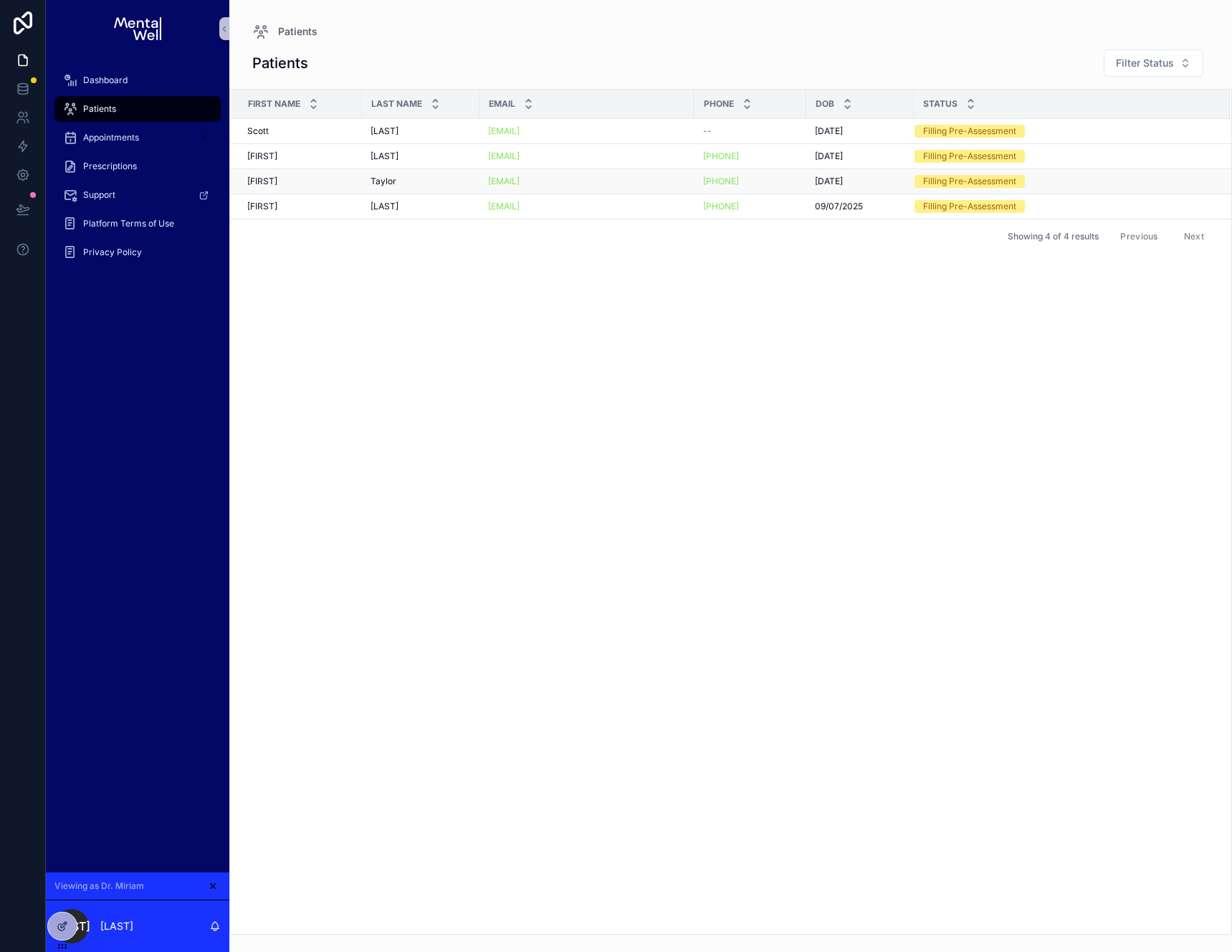 click on "[FIRST] [FIRST]" at bounding box center (300, 181) 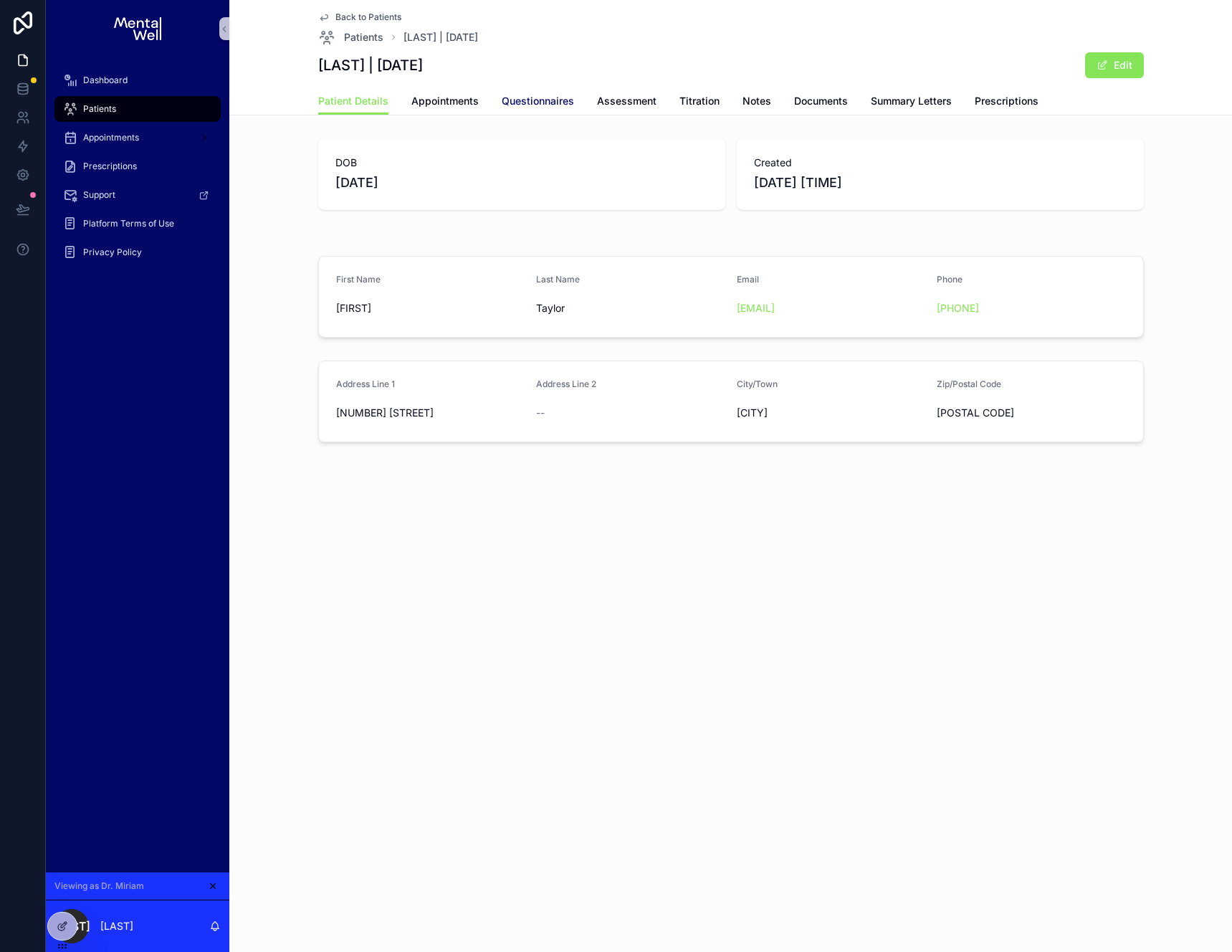 click on "Questionnaires" at bounding box center (538, 101) 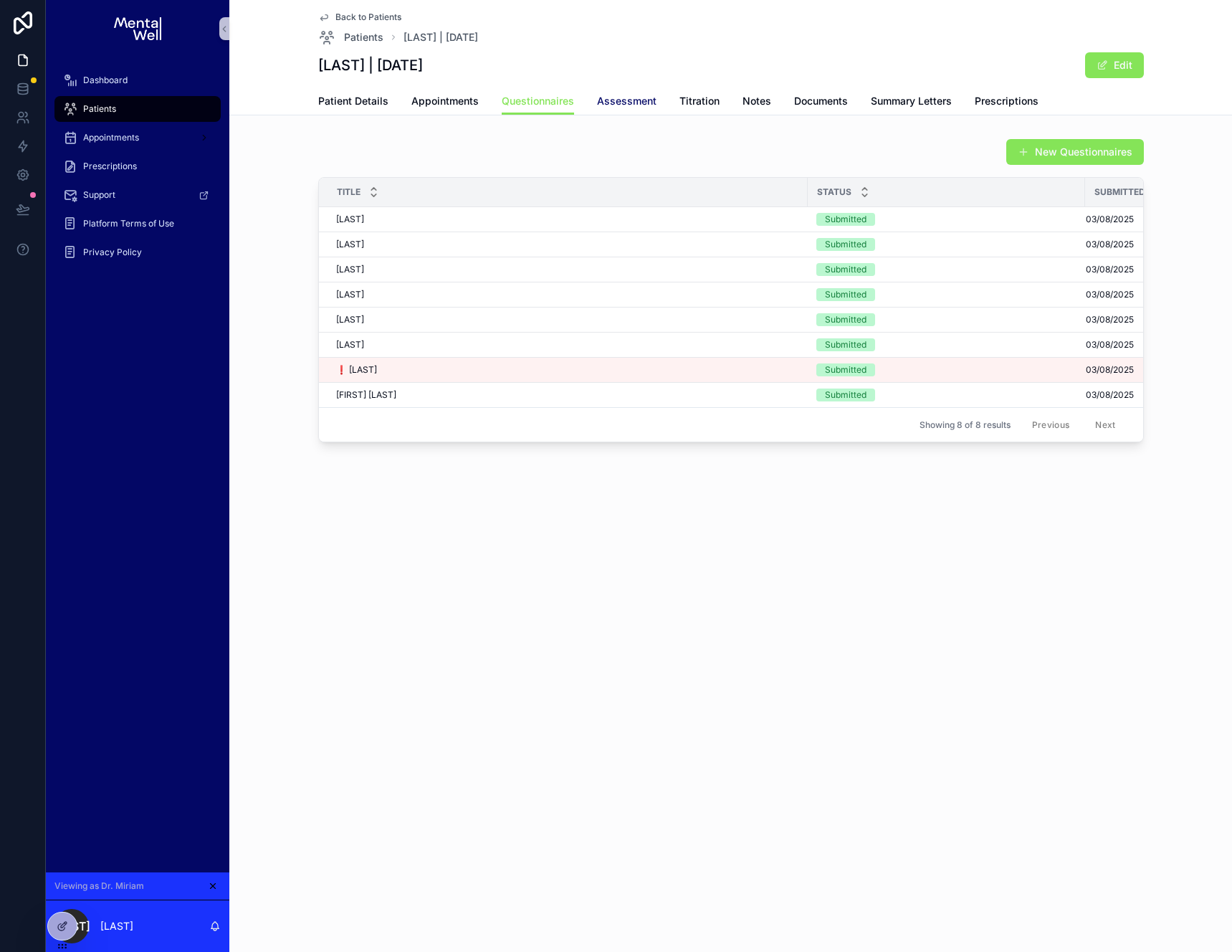 click on "Assessment" at bounding box center [626, 101] 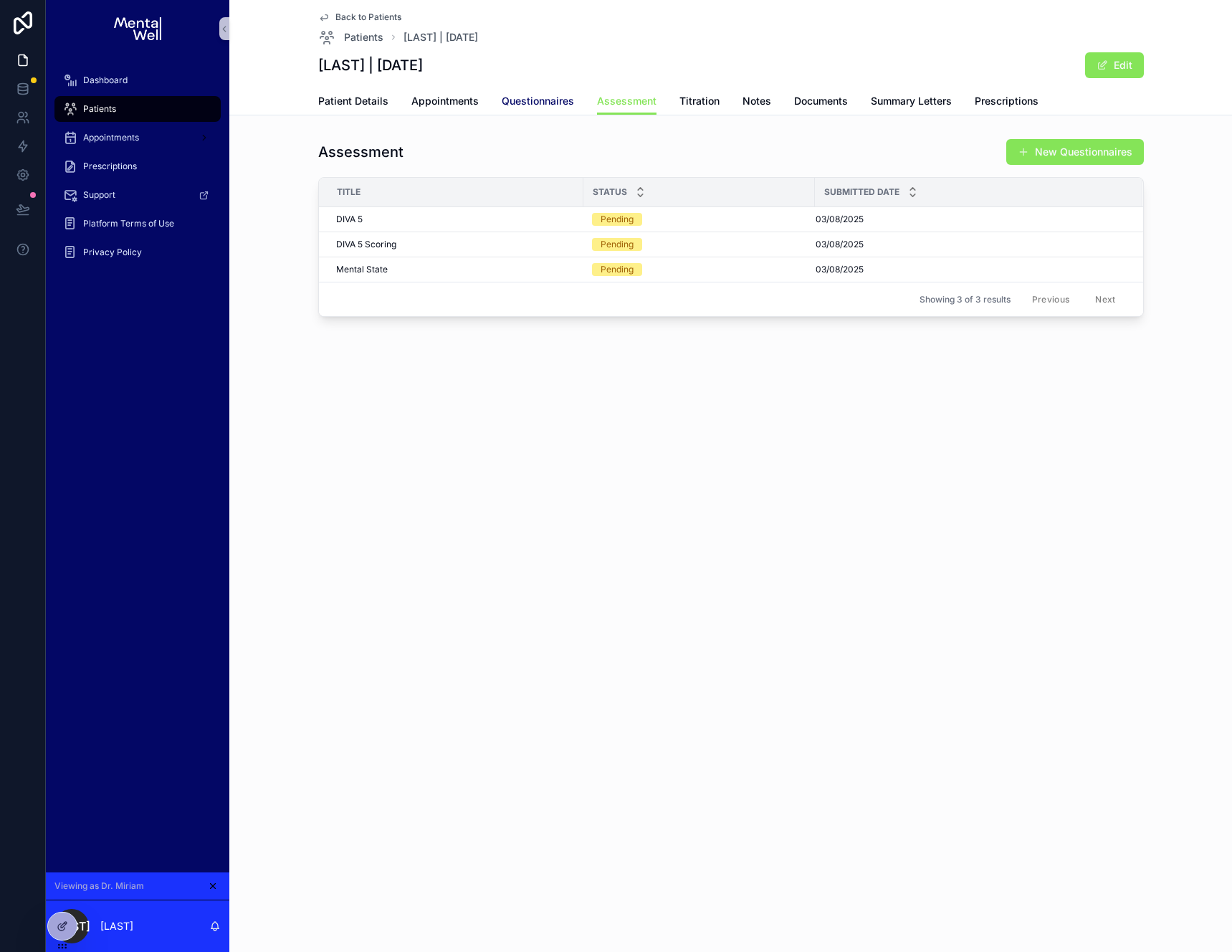 click on "Questionnaires" at bounding box center (538, 101) 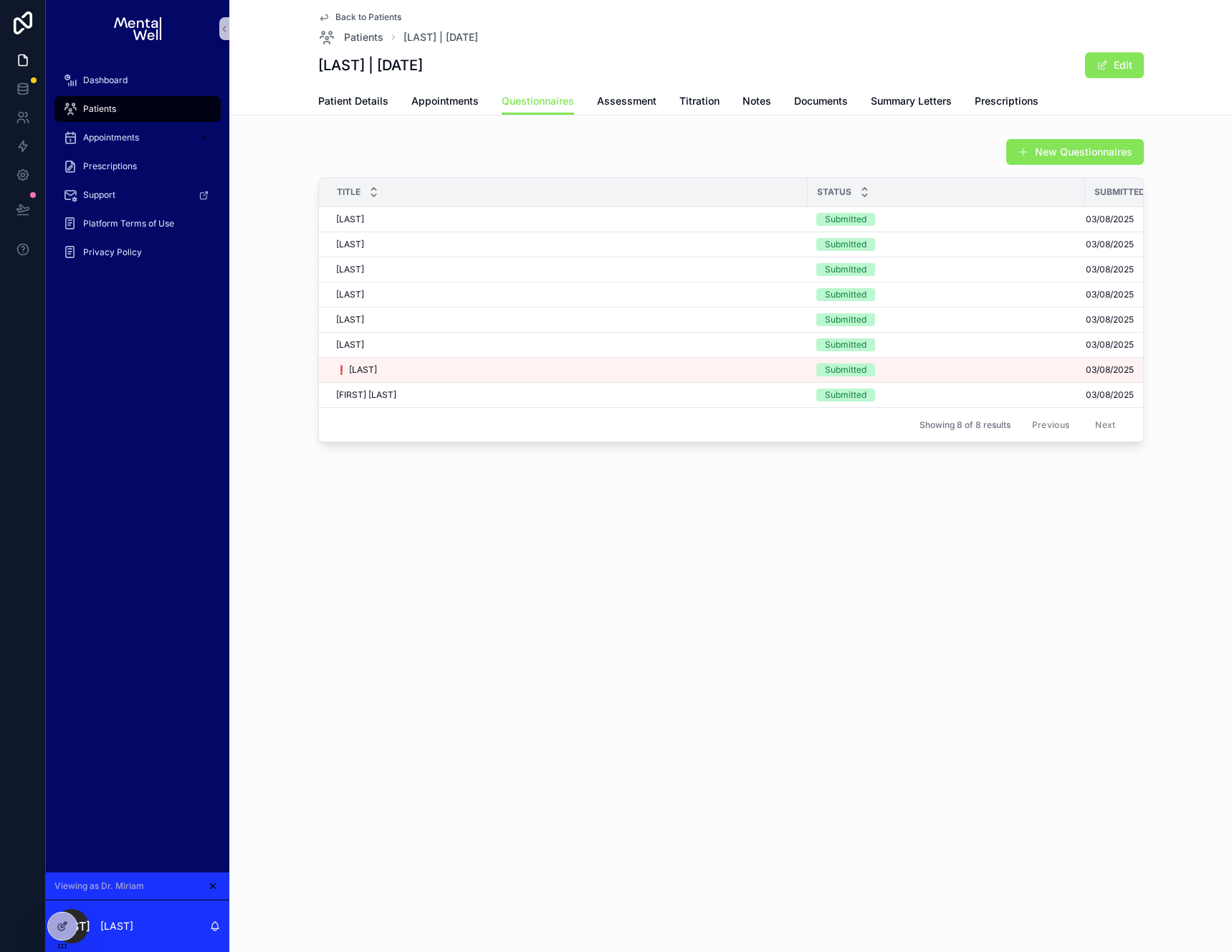 click on "Back to Patients" at bounding box center [368, 17] 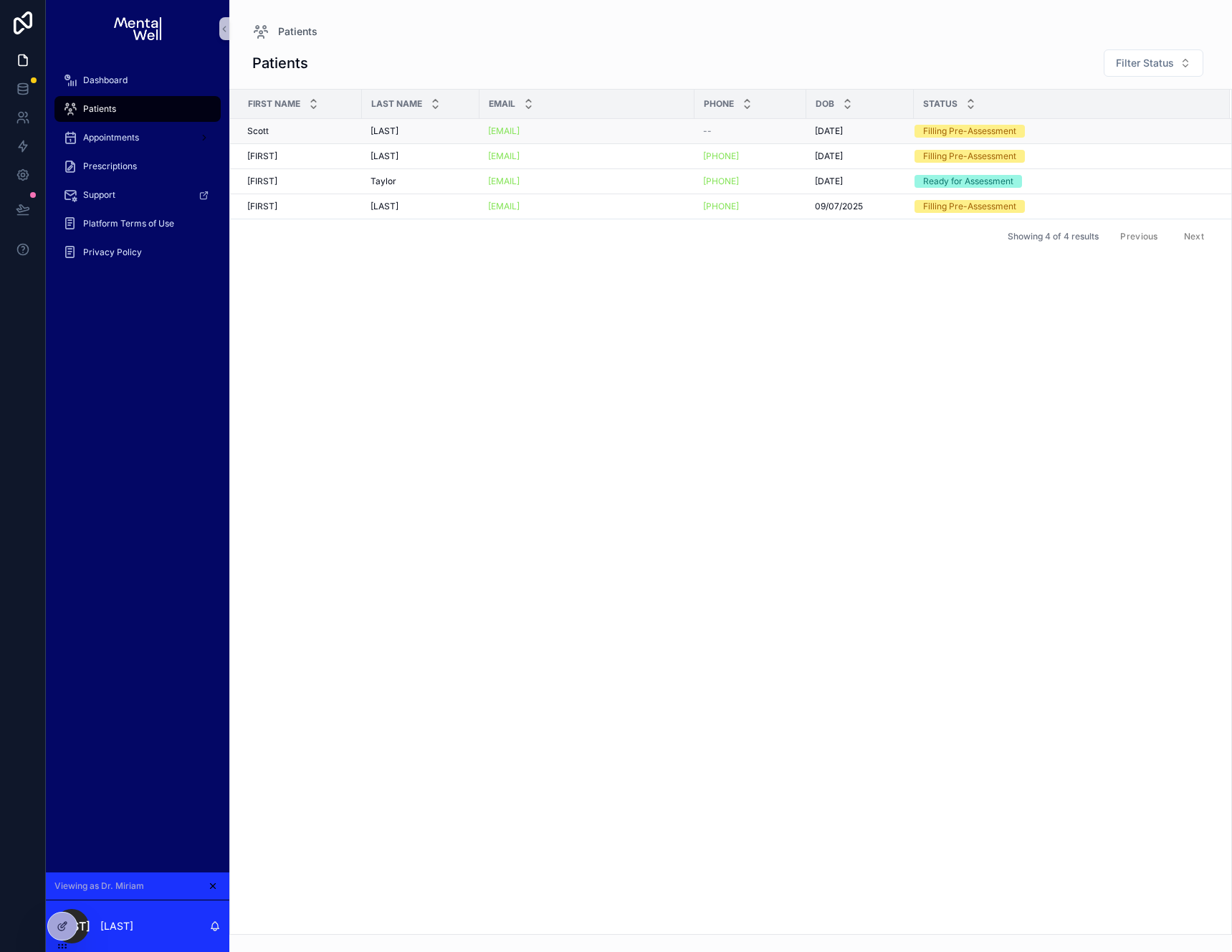 click on "Scott Scott" at bounding box center [296, 131] 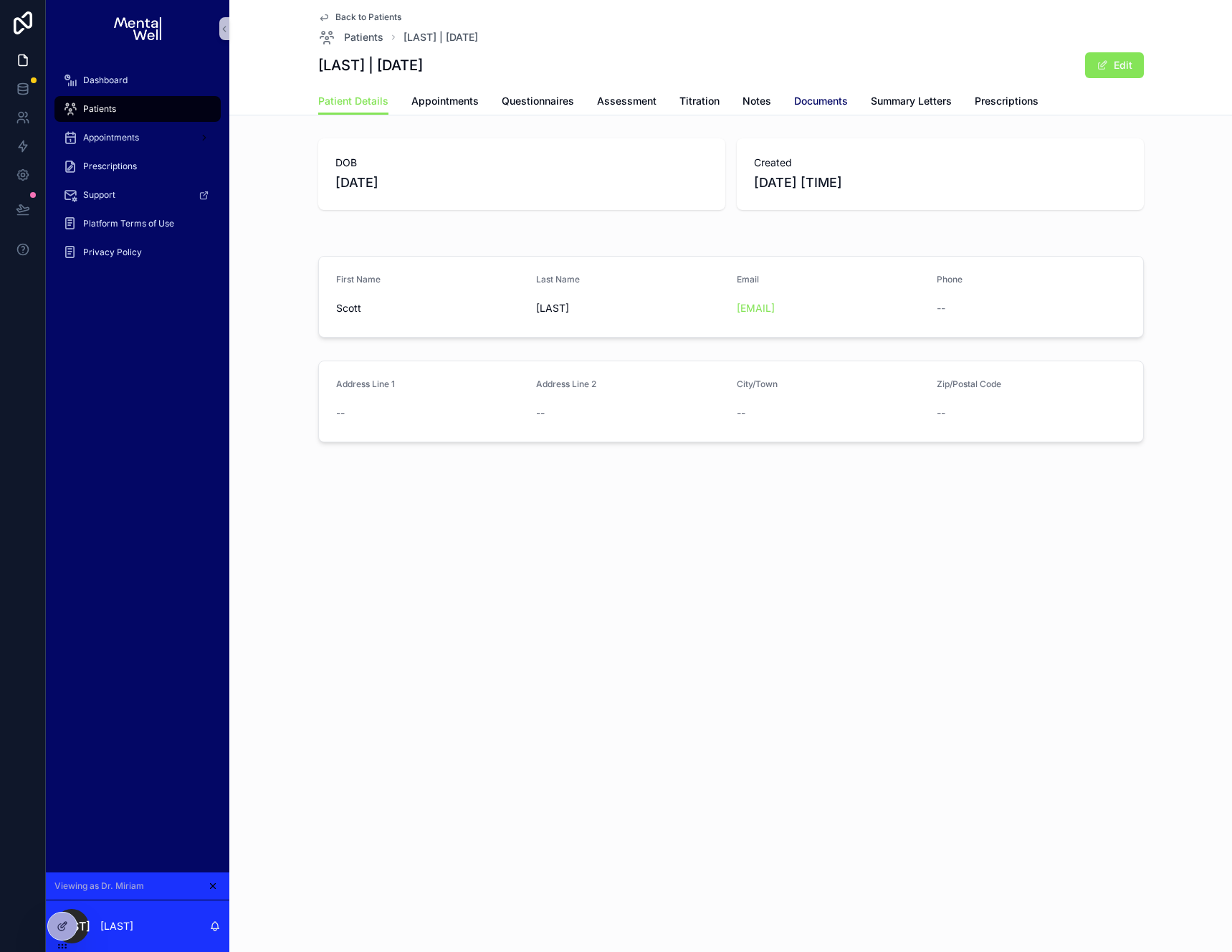 click on "Documents" at bounding box center (821, 101) 